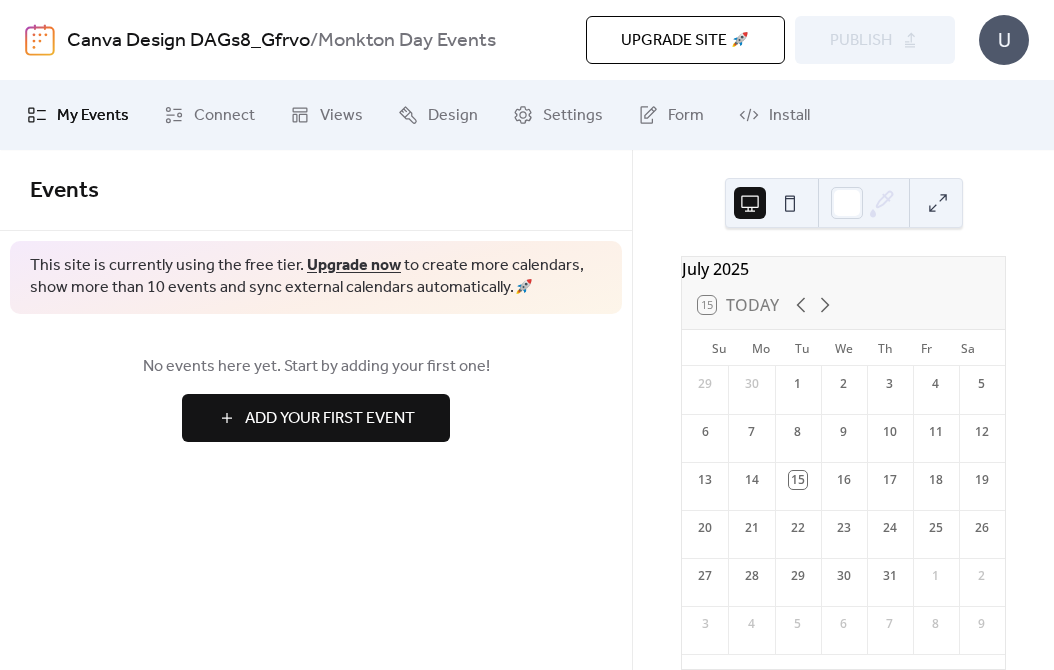 scroll, scrollTop: 0, scrollLeft: 0, axis: both 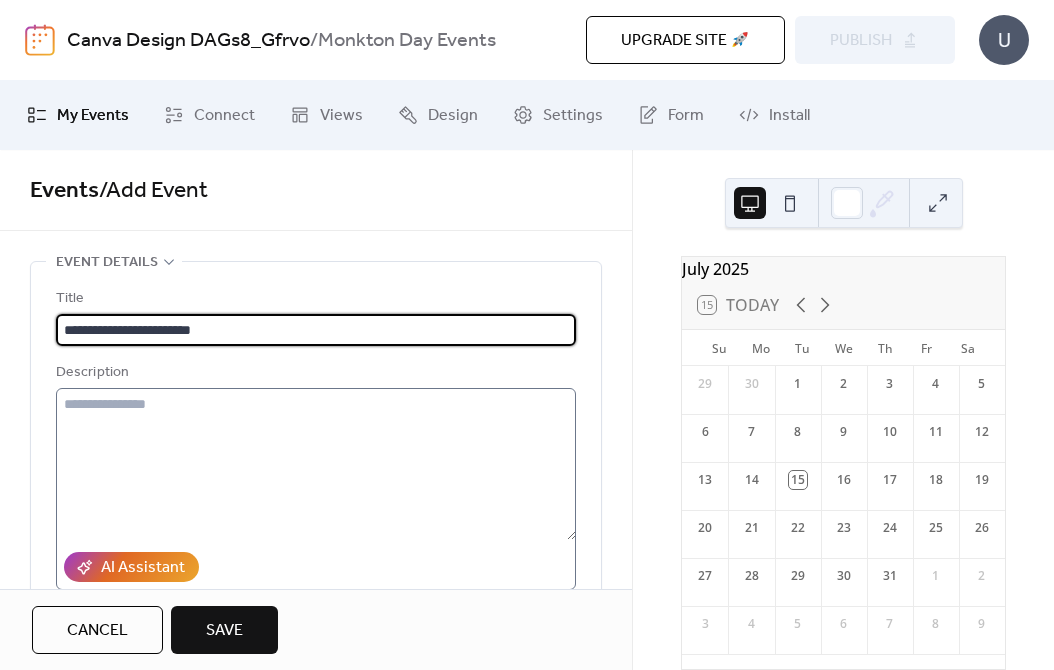 type on "**********" 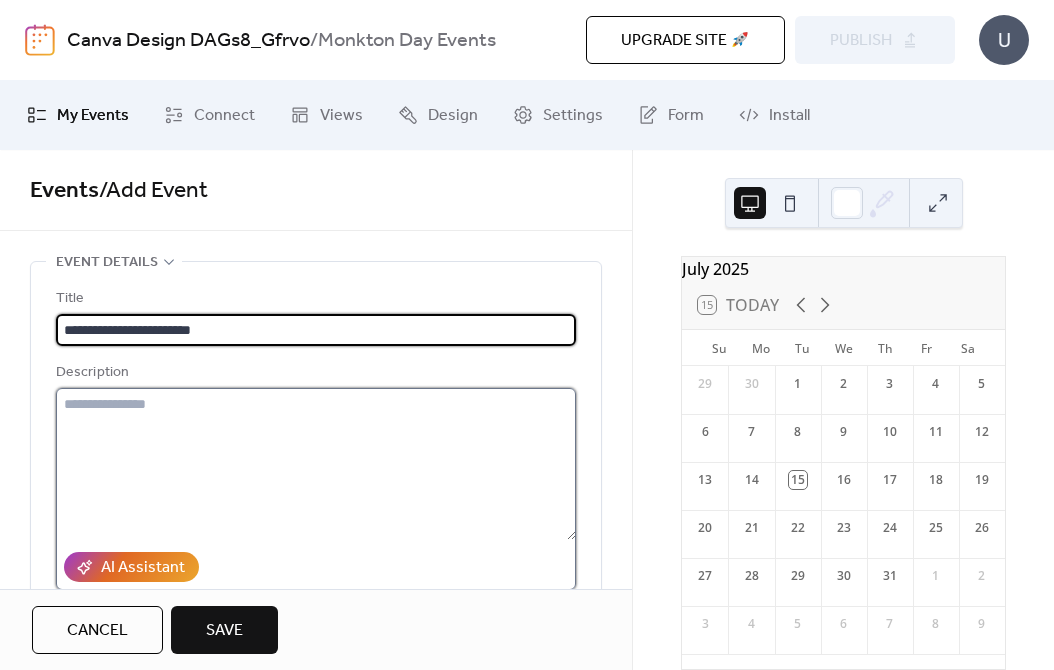 click at bounding box center [316, 464] 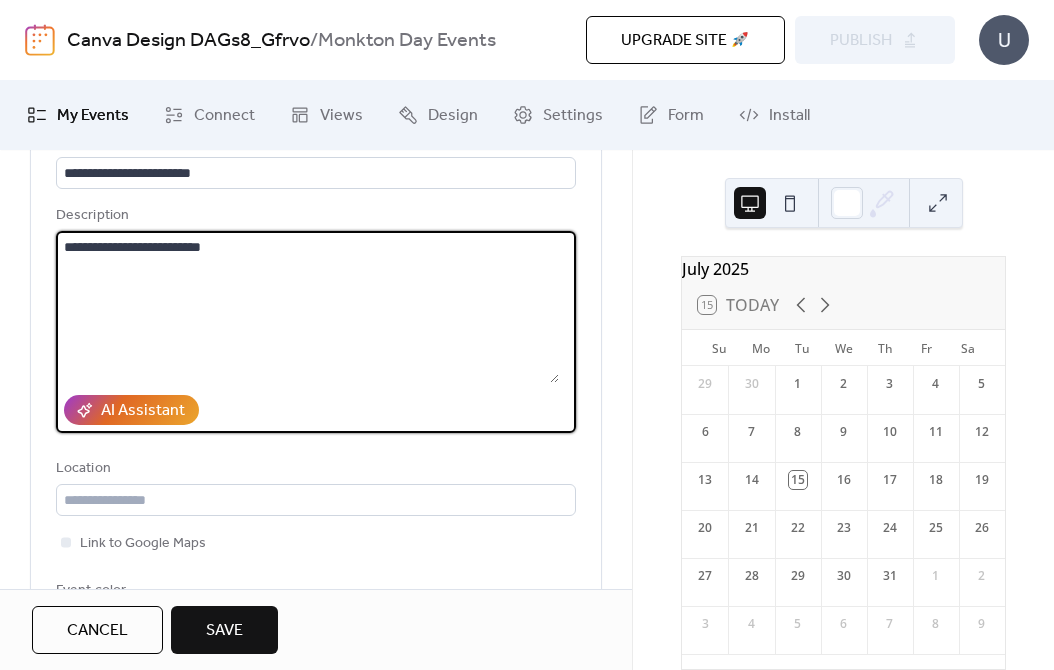 type on "**********" 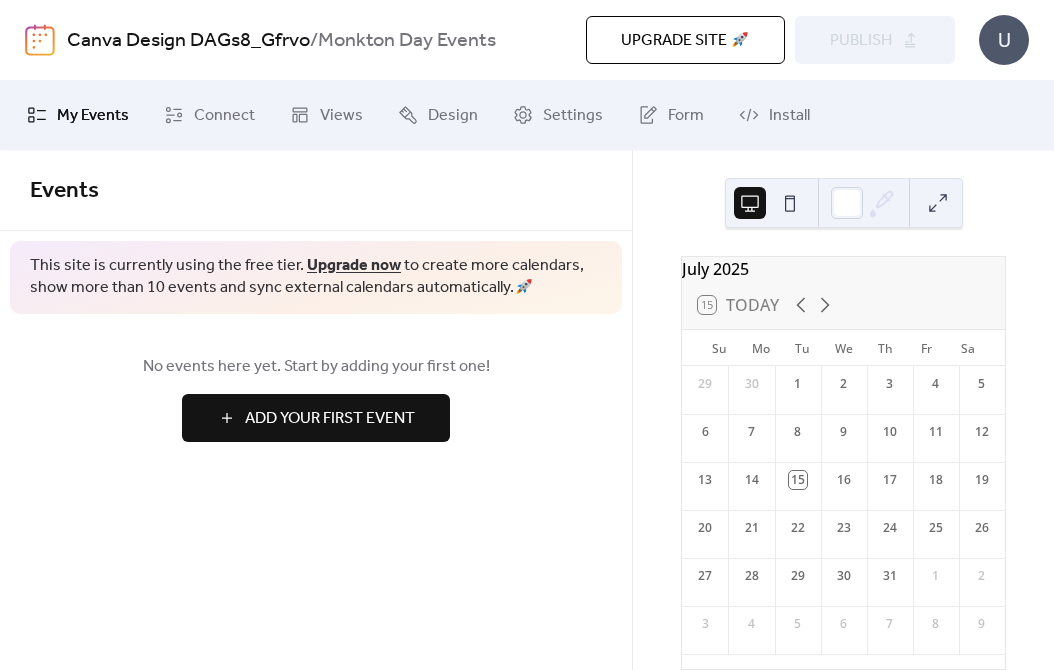 click on "Events This site is currently using the free tier.   Upgrade now   to create more calendars, show more than 10 events and sync external calendars automatically. 🚀 No events here yet. Start by adding your first one! Add Your First Event Cancel" at bounding box center [316, 410] 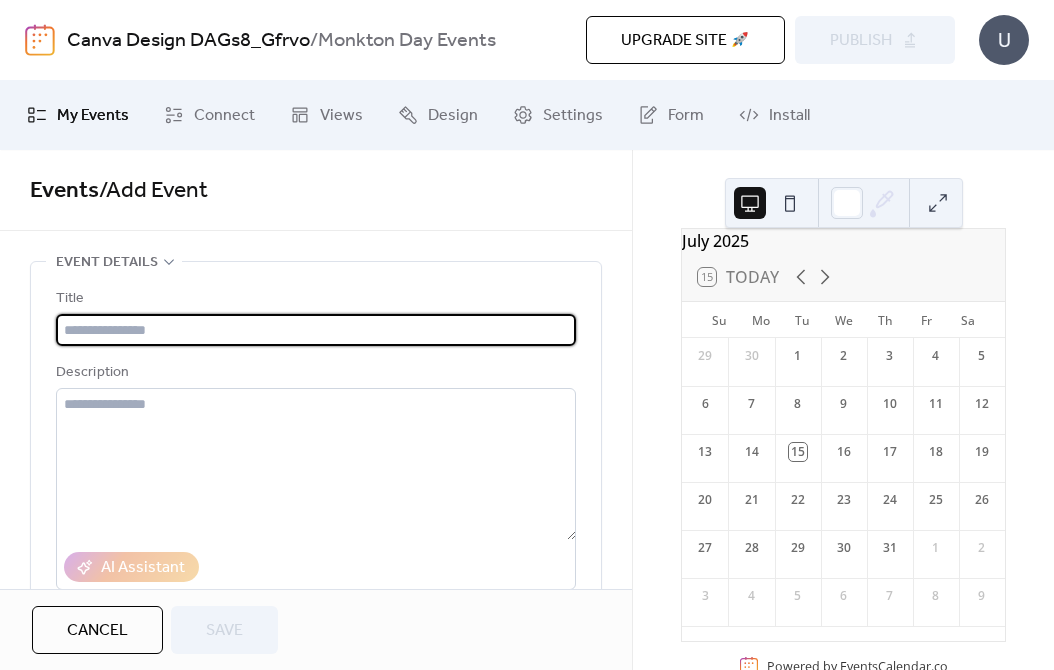 scroll, scrollTop: 38, scrollLeft: 0, axis: vertical 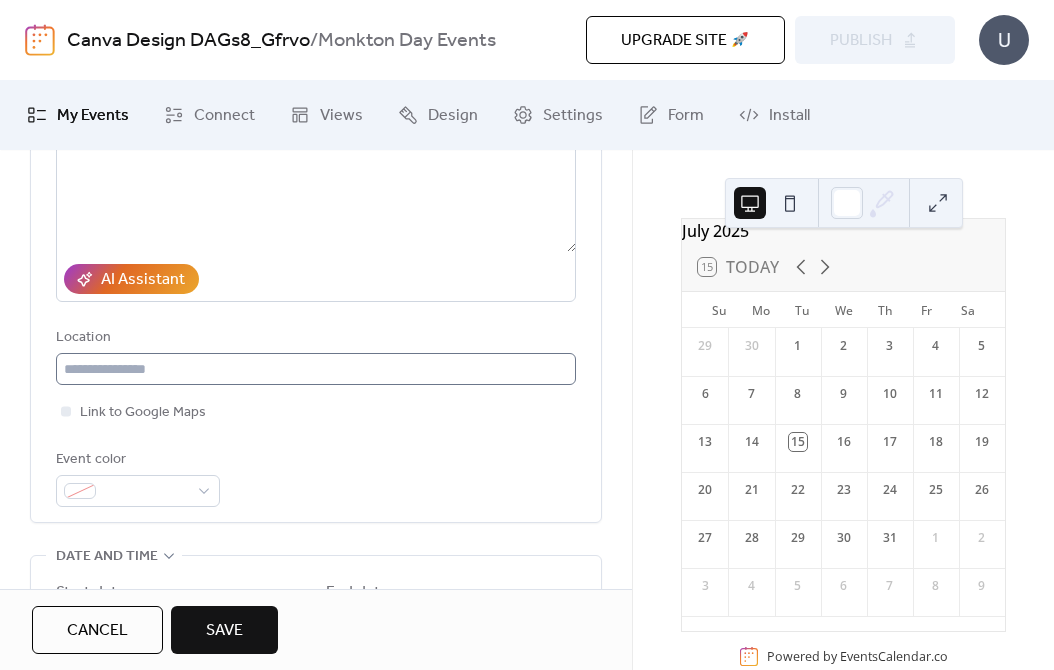 type on "**********" 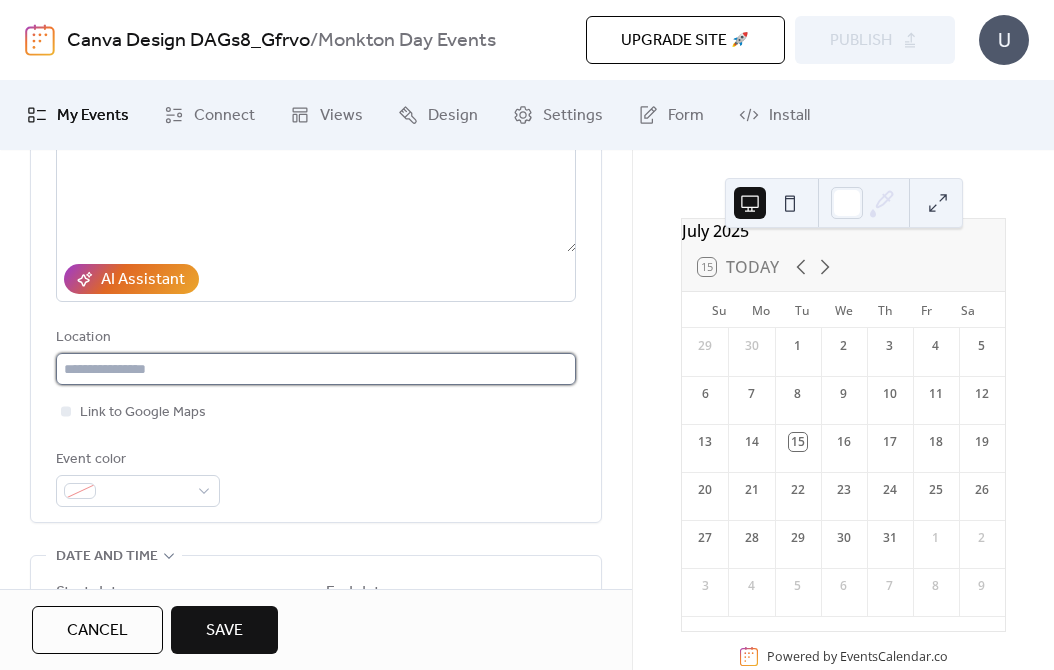 click at bounding box center [316, 369] 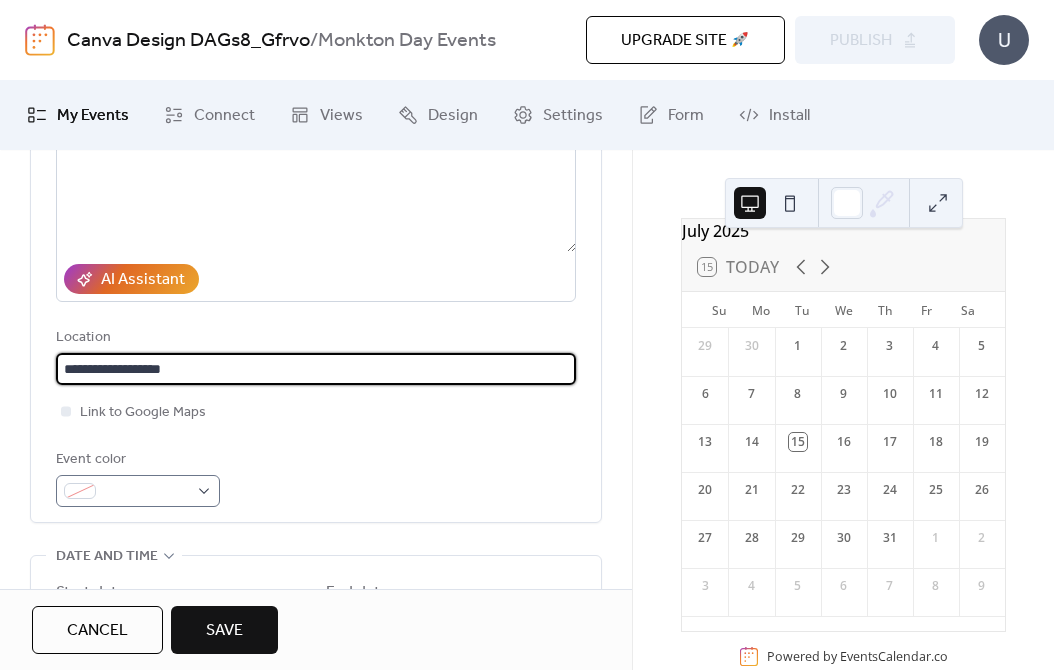 type on "**********" 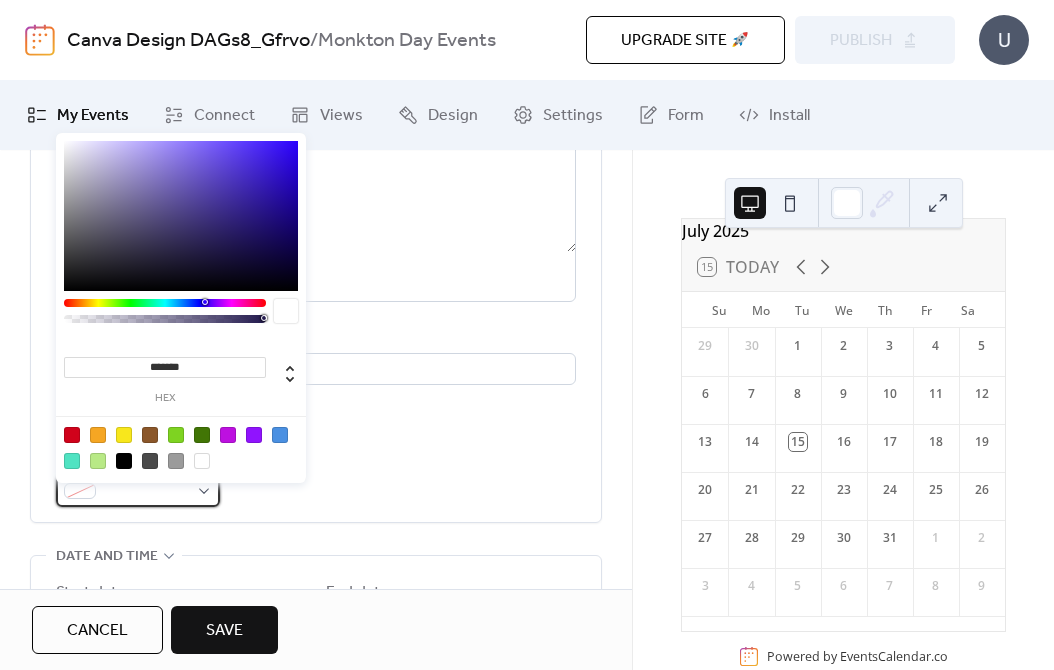 click at bounding box center [138, 491] 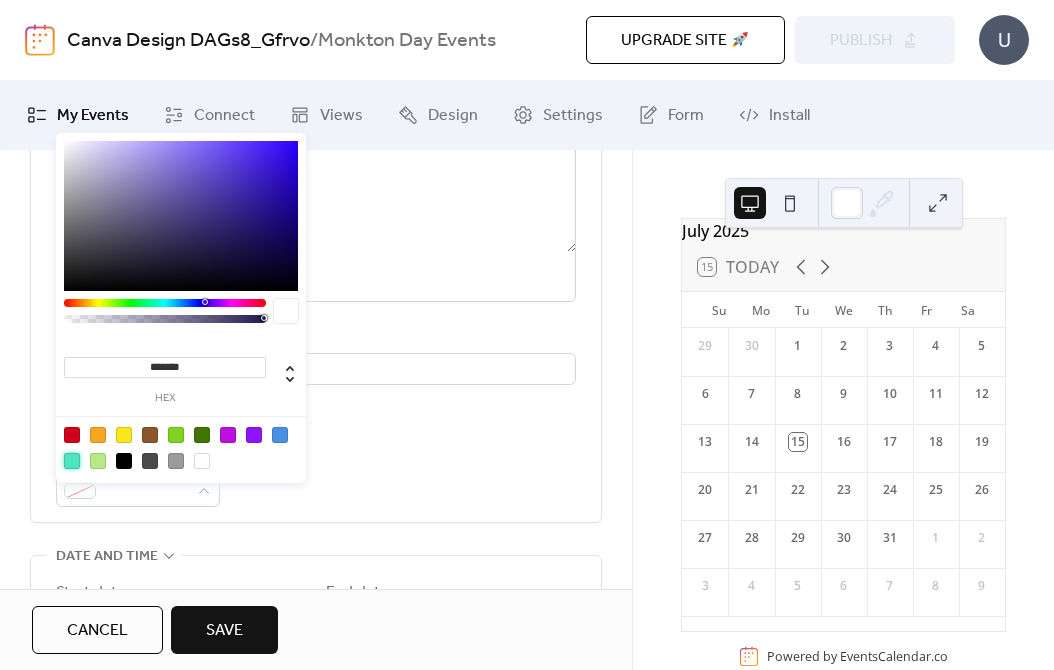 click at bounding box center [72, 461] 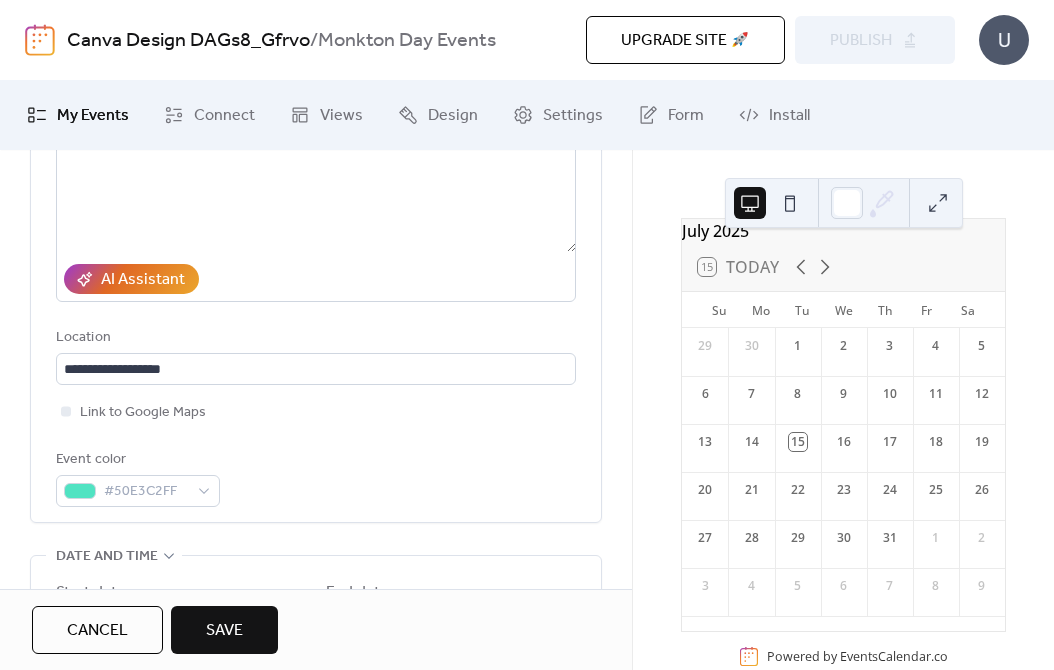 click on "Event color #50E3C2FF" at bounding box center [316, 477] 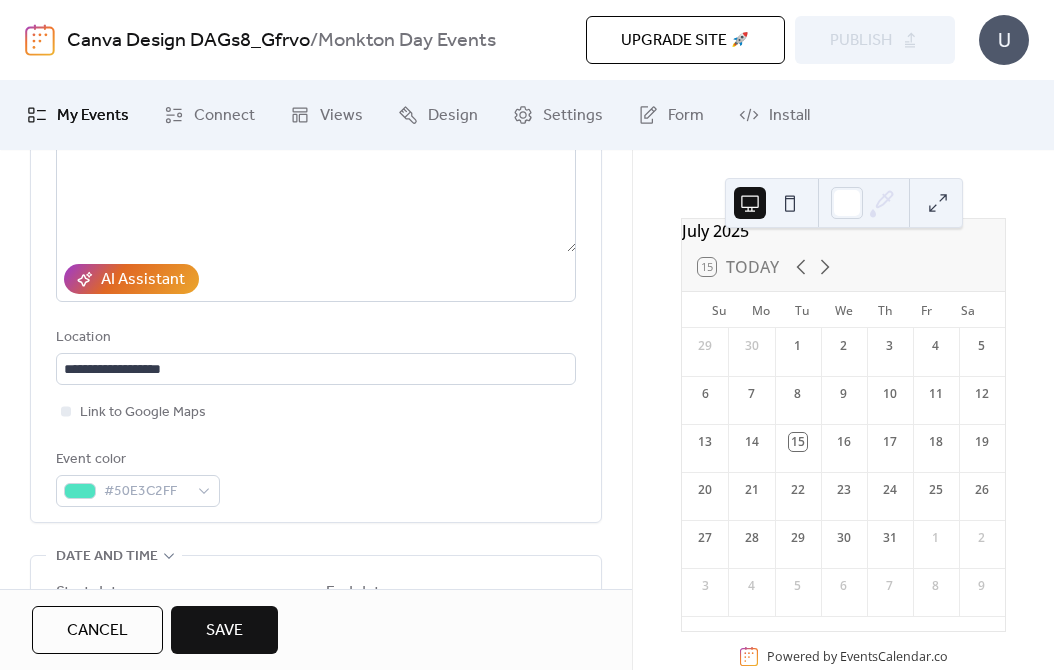 scroll, scrollTop: 522, scrollLeft: 0, axis: vertical 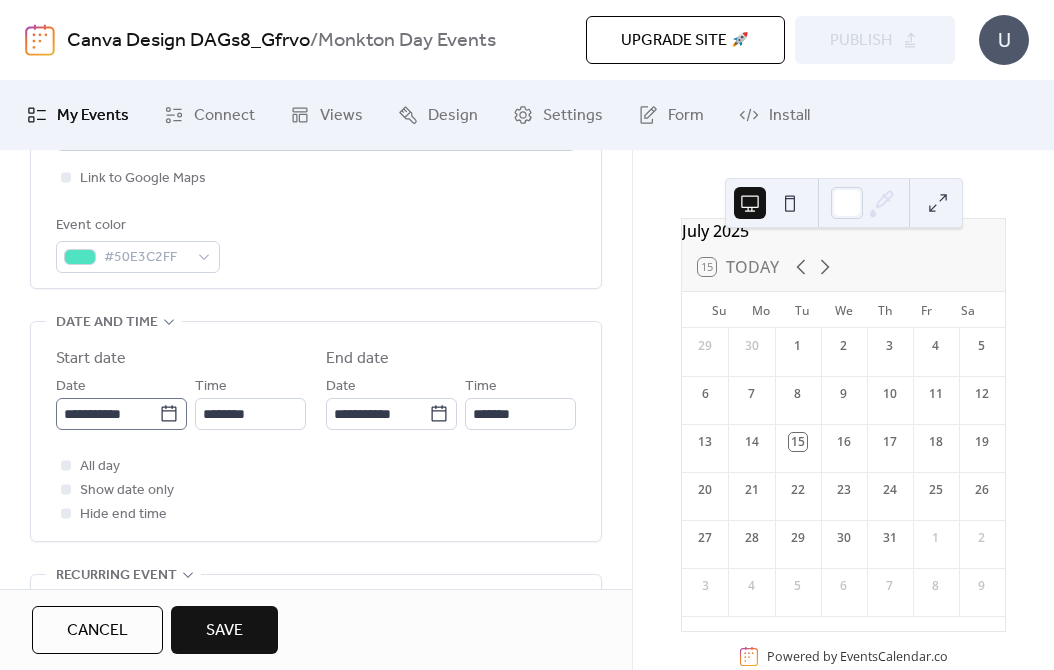 click 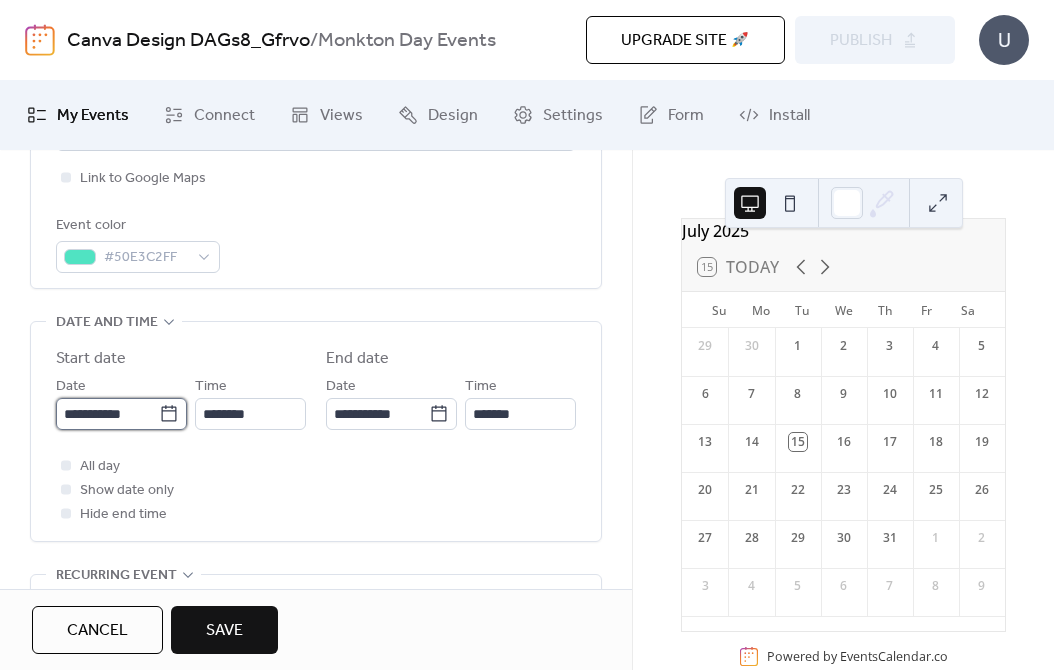 click on "**********" at bounding box center (107, 414) 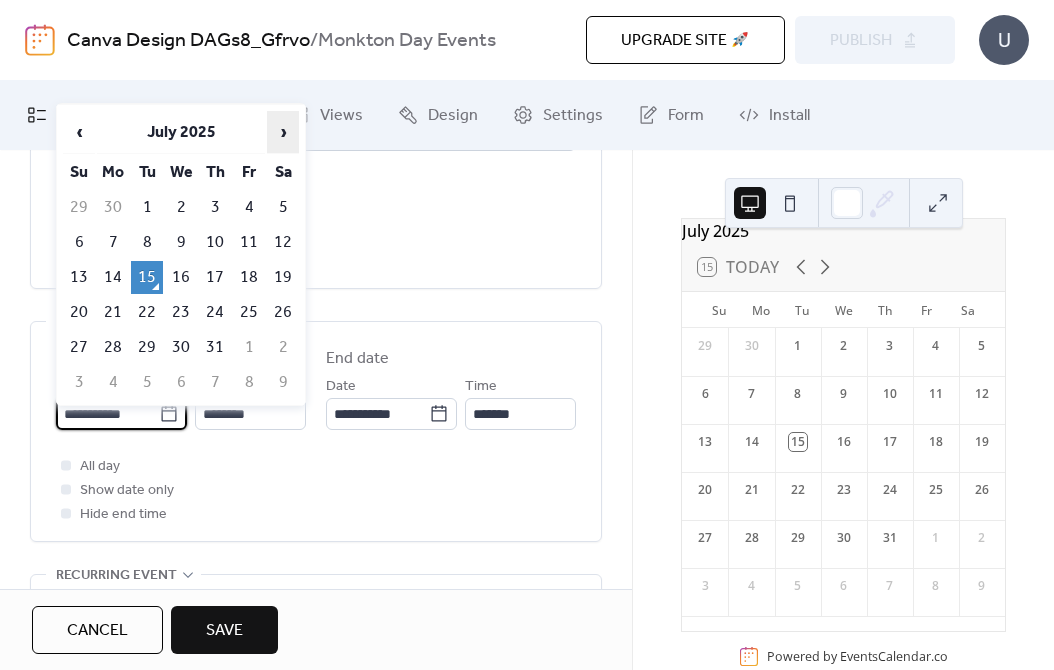 click on "›" at bounding box center [283, 132] 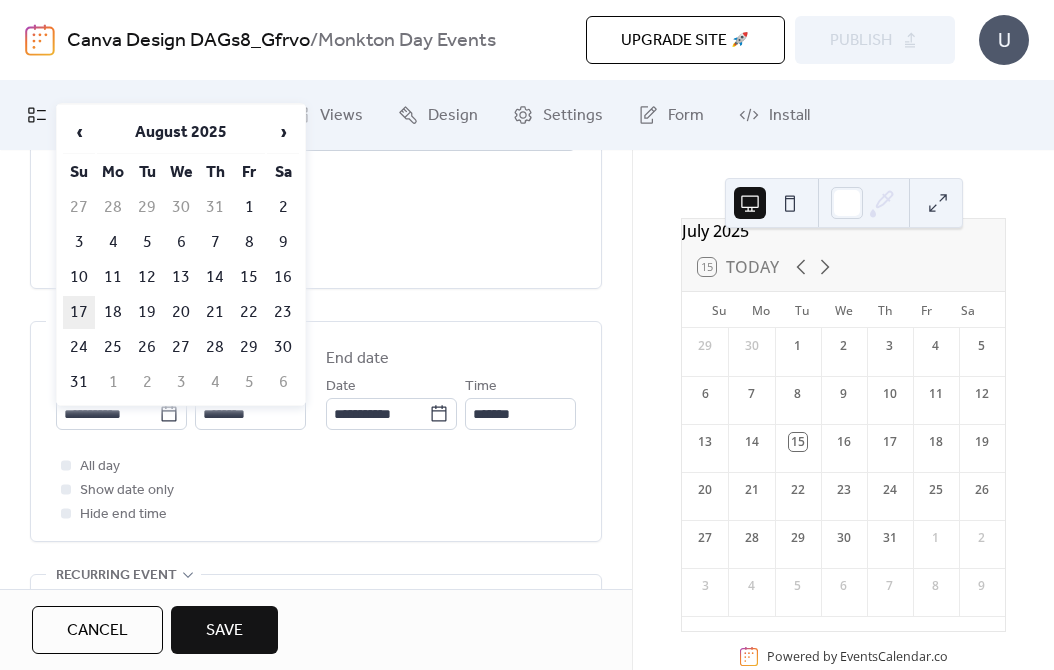 click on "17" at bounding box center [79, 312] 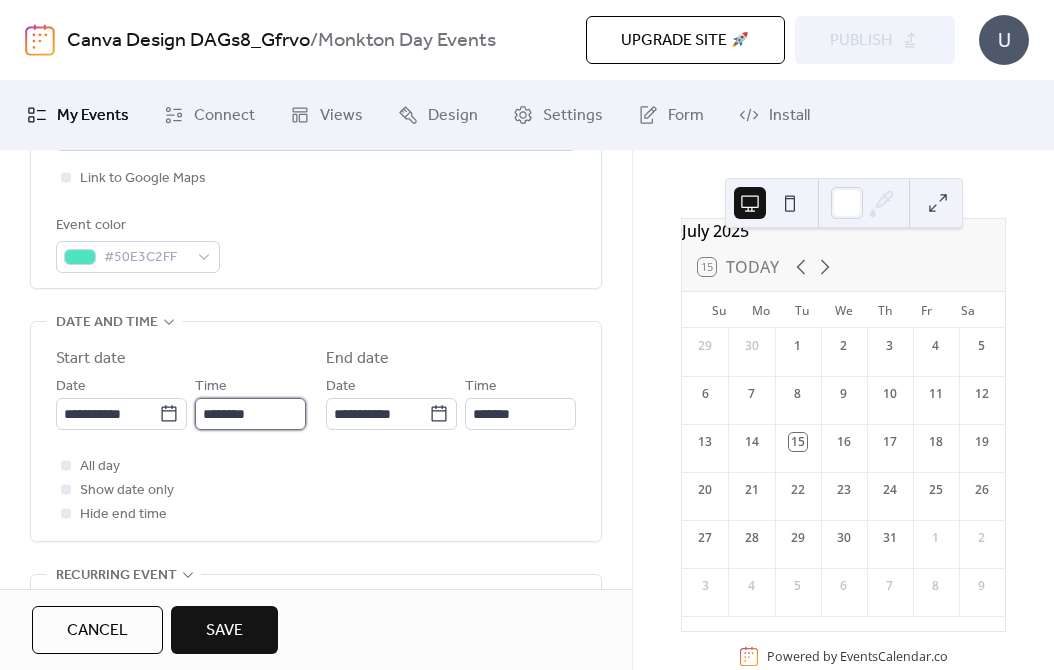 click on "********" at bounding box center [250, 414] 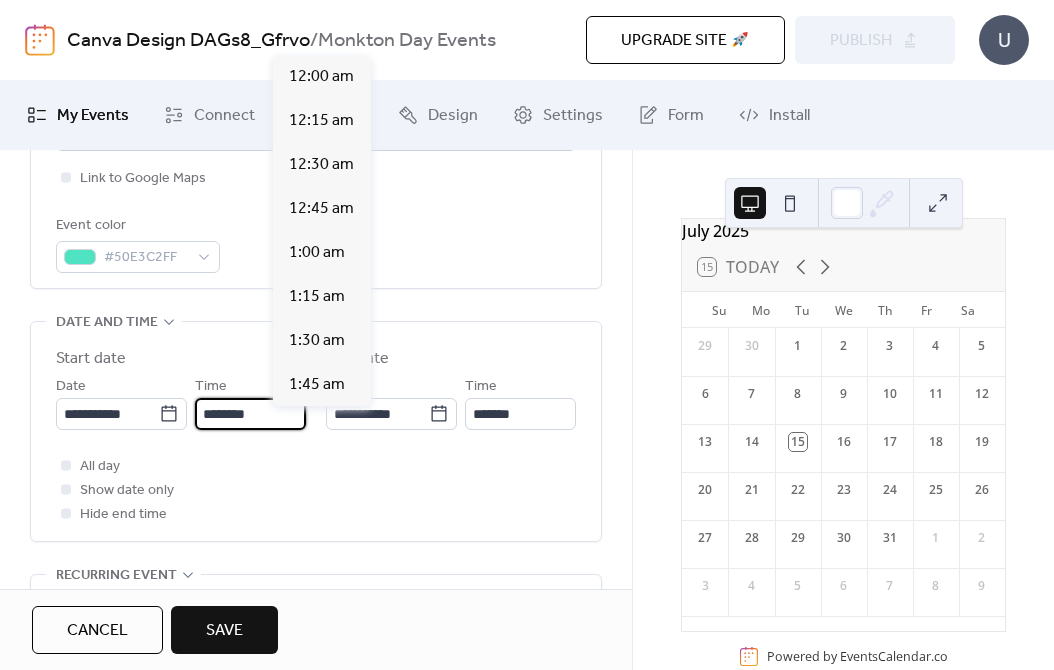 scroll, scrollTop: 2088, scrollLeft: 0, axis: vertical 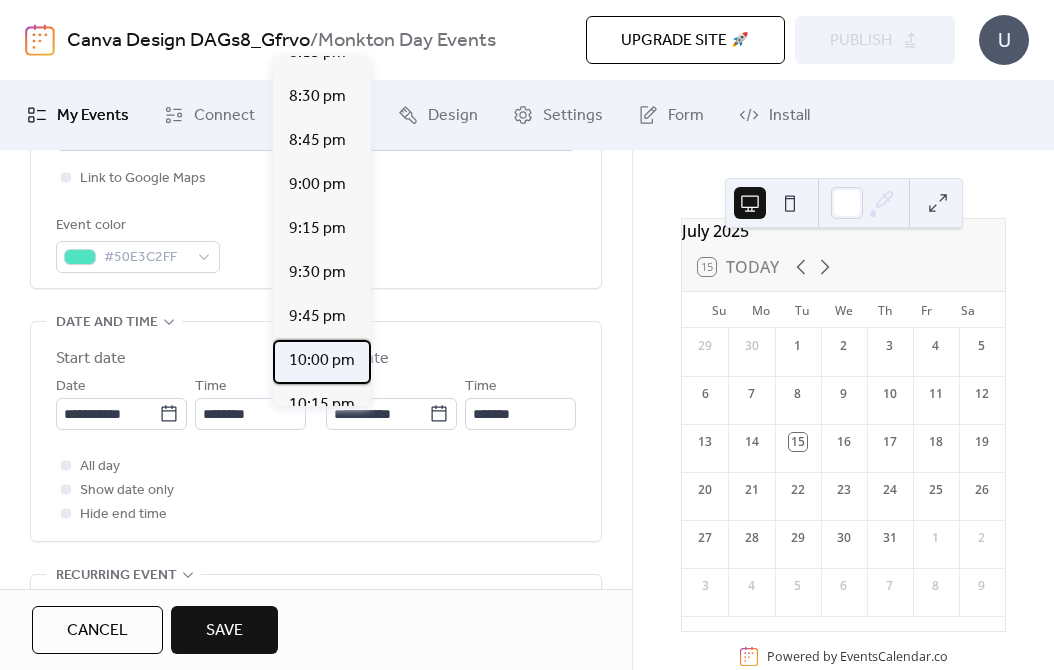 click on "10:00 pm" at bounding box center [322, 361] 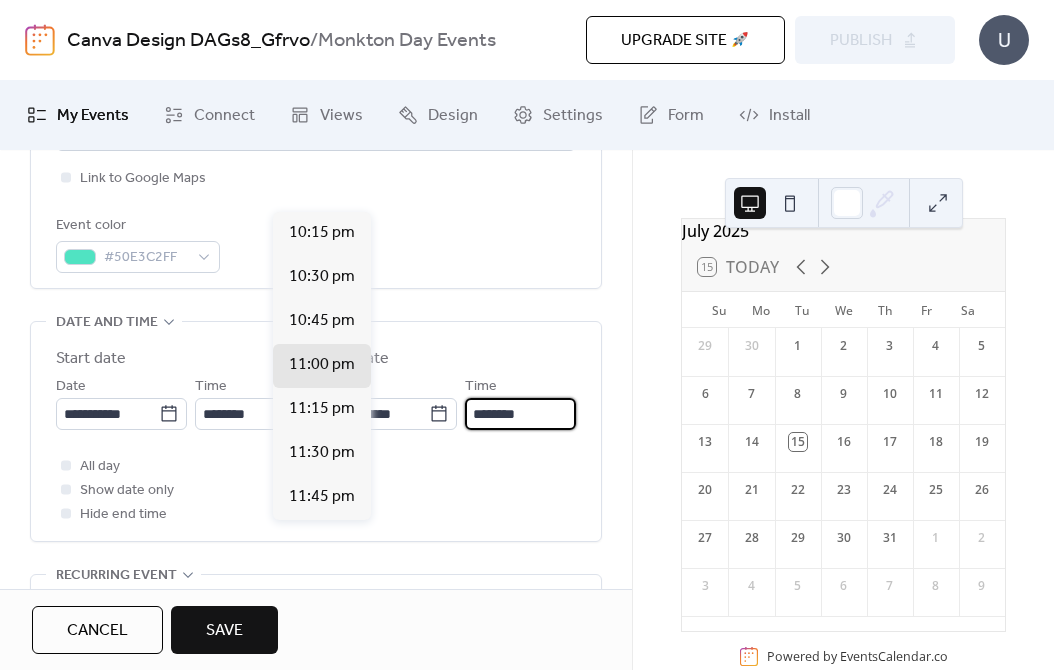 click on "********" at bounding box center [520, 414] 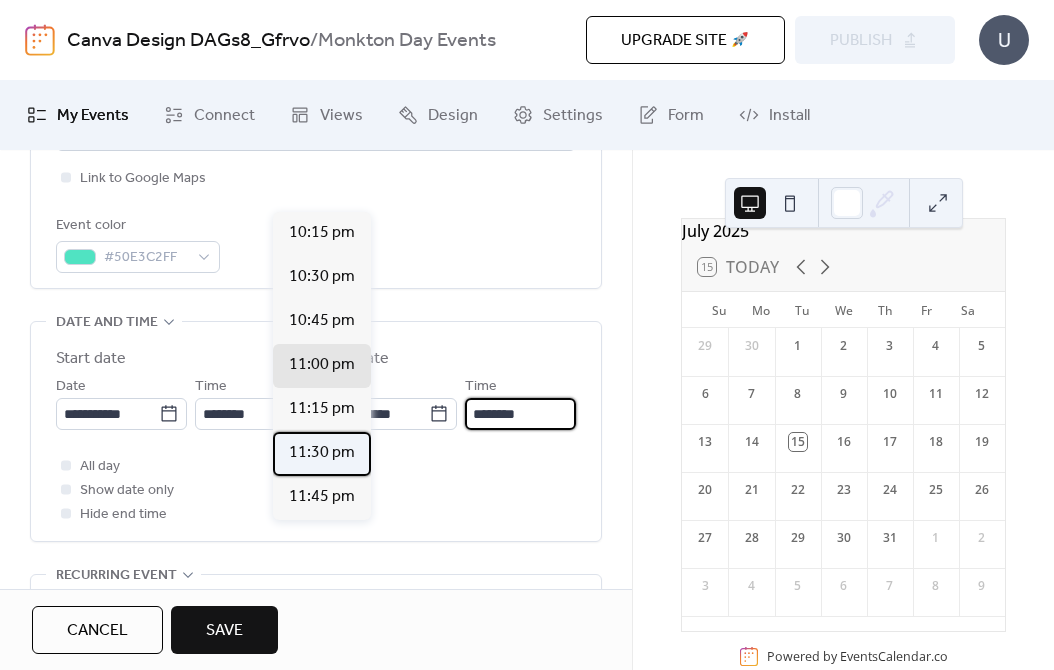 click on "11:30 pm" at bounding box center (322, 453) 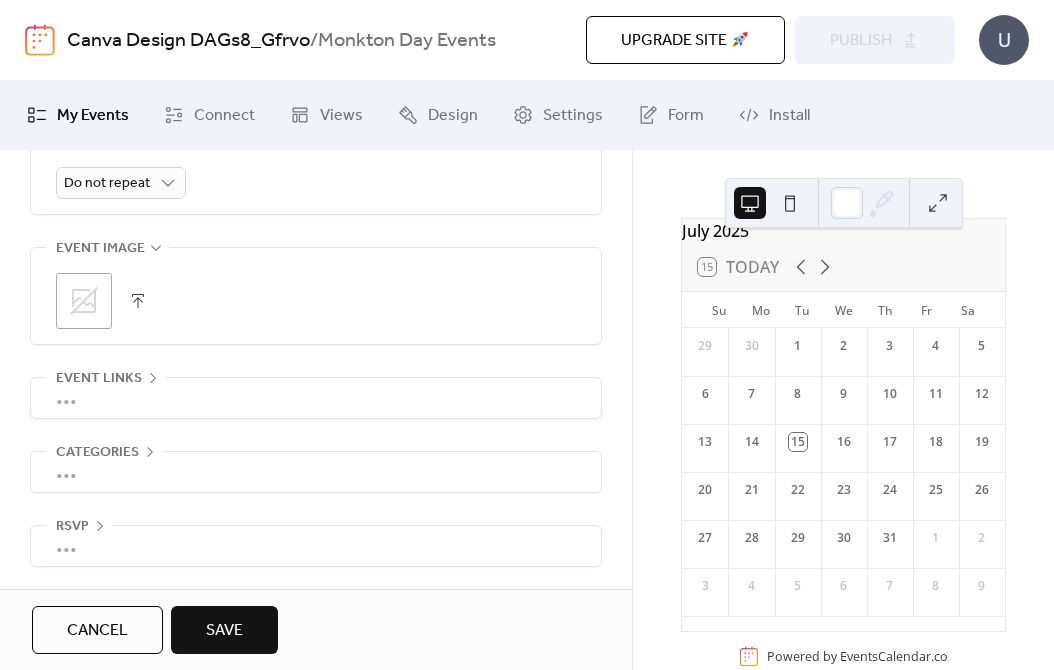 scroll, scrollTop: 1080, scrollLeft: 0, axis: vertical 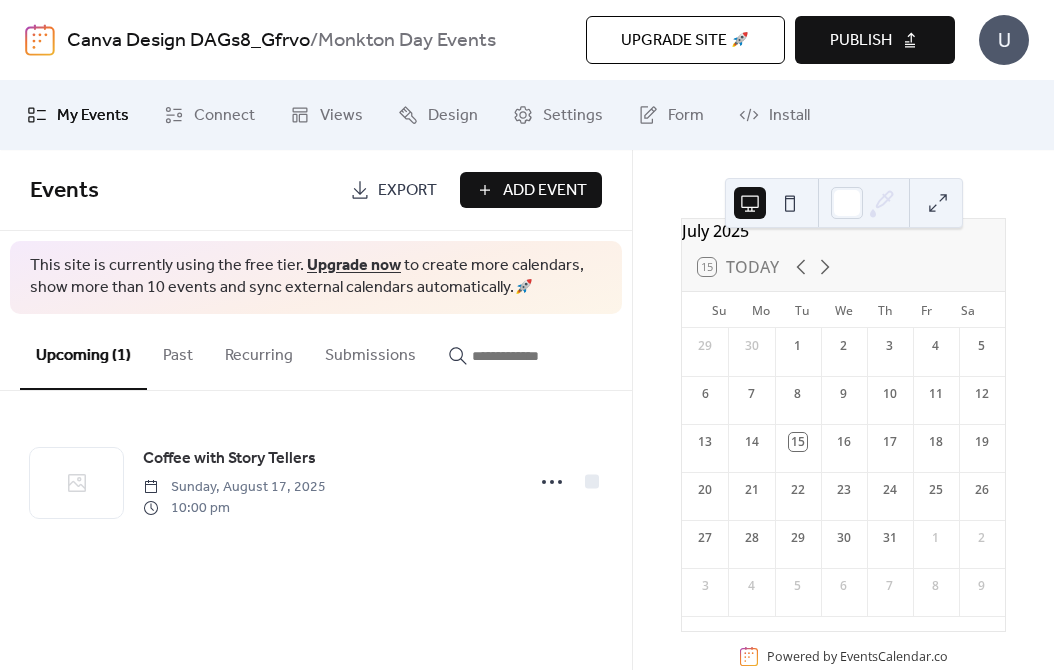 click on "Upgrade now" at bounding box center (354, 265) 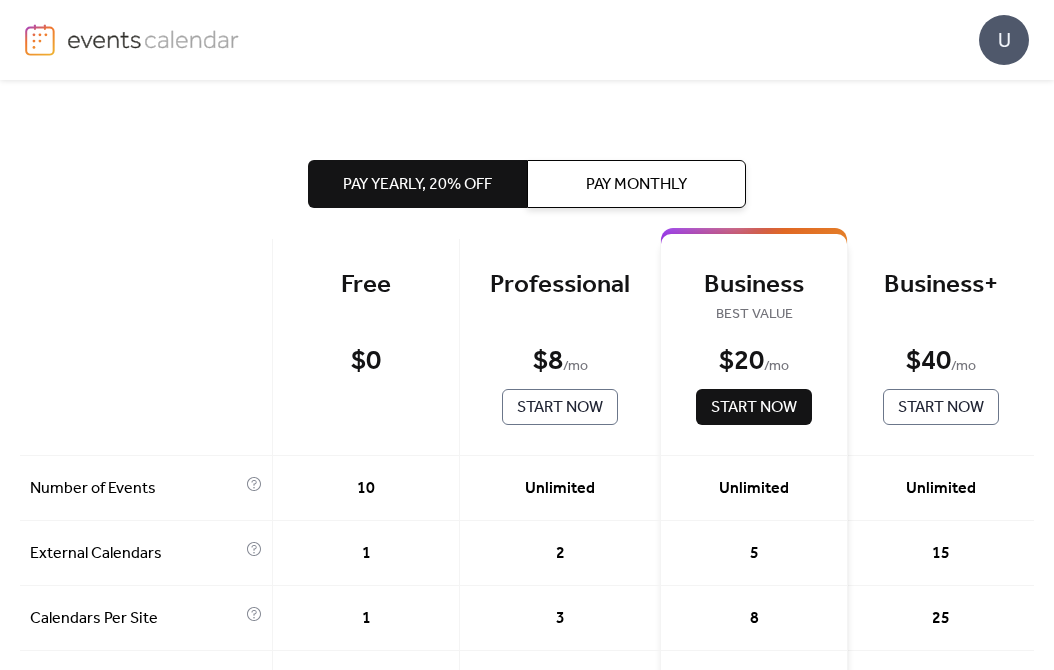 scroll, scrollTop: 0, scrollLeft: 0, axis: both 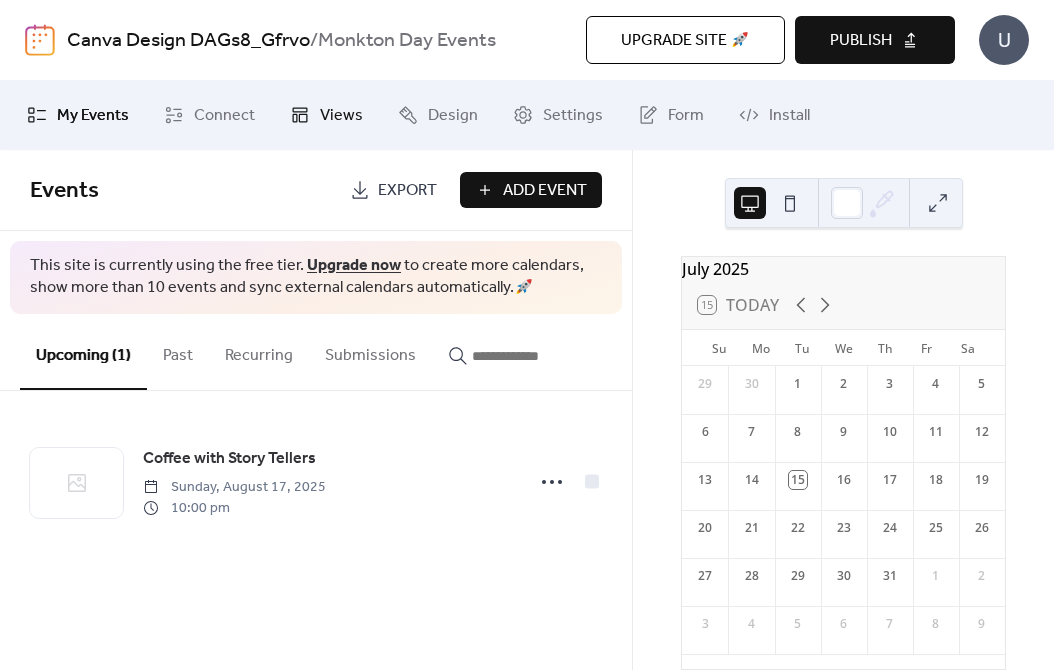 click on "Views" at bounding box center (326, 115) 